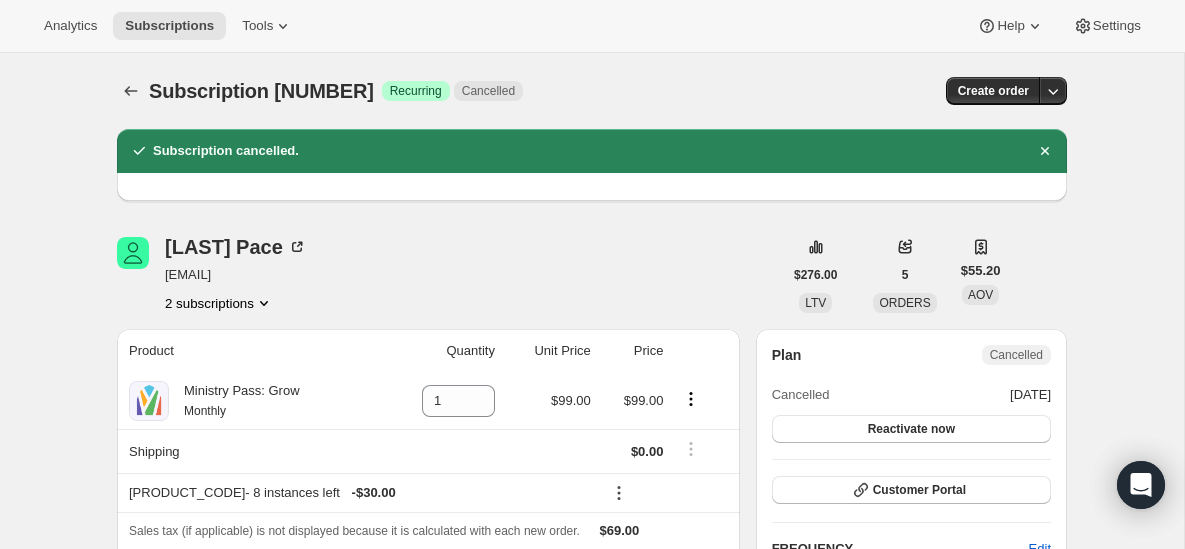 scroll, scrollTop: 146, scrollLeft: 0, axis: vertical 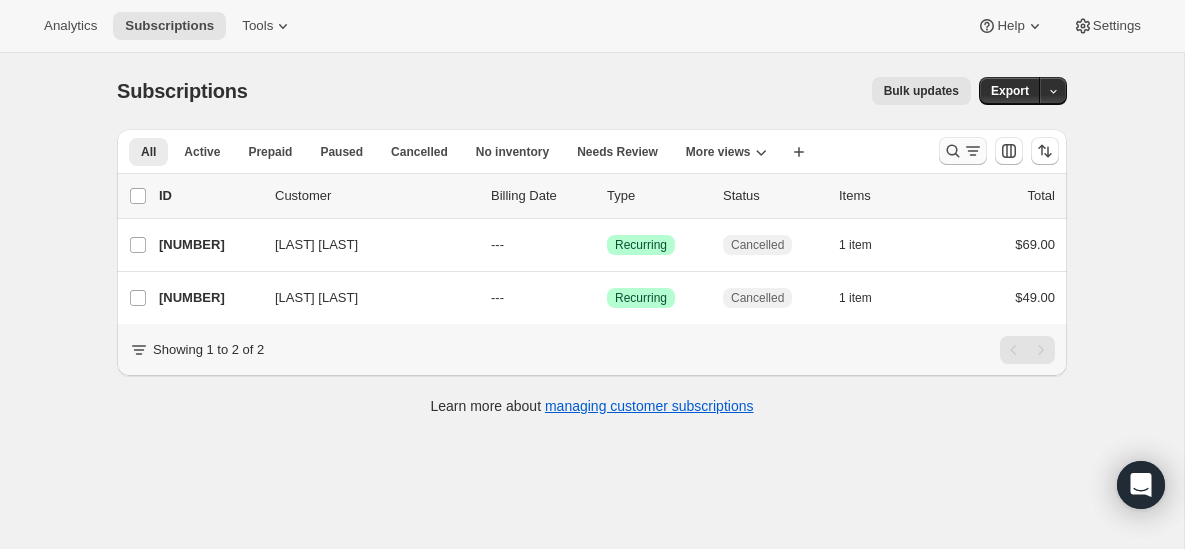 click 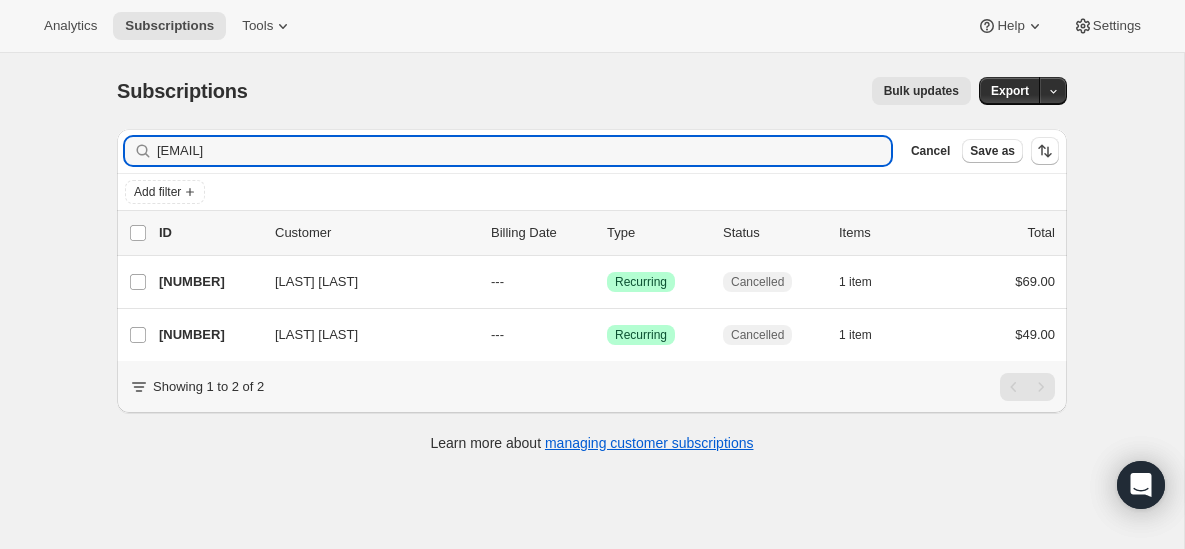 type on "[EMAIL]" 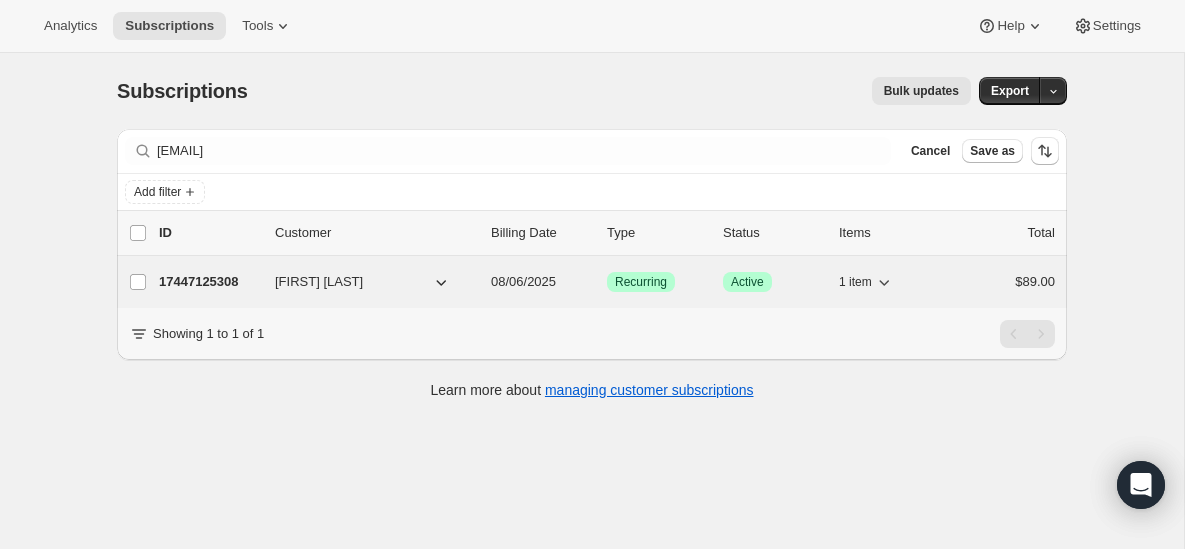 click on "17447125308" at bounding box center (209, 282) 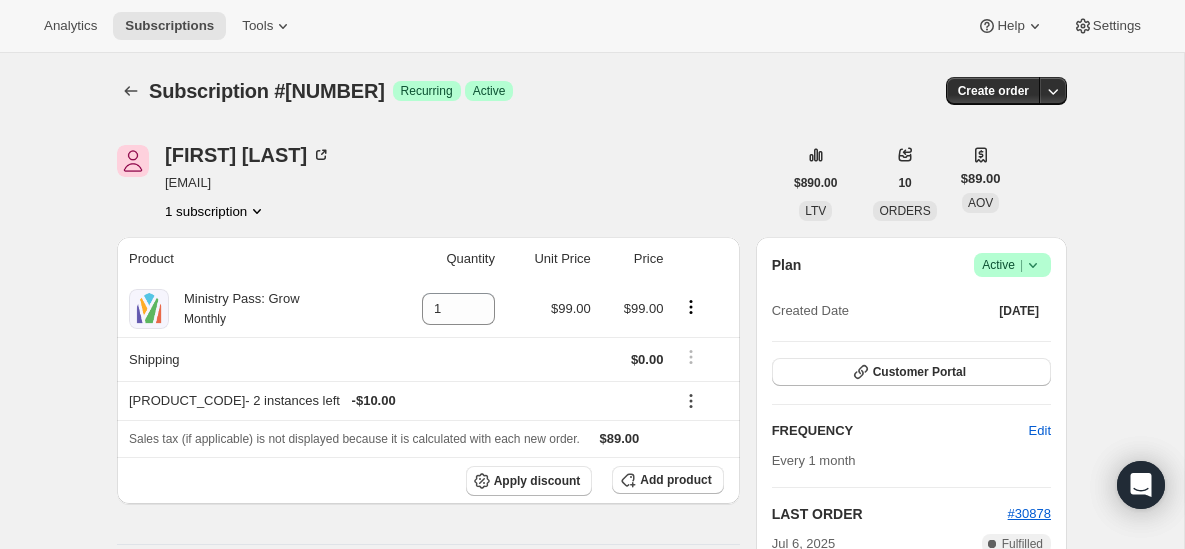 click 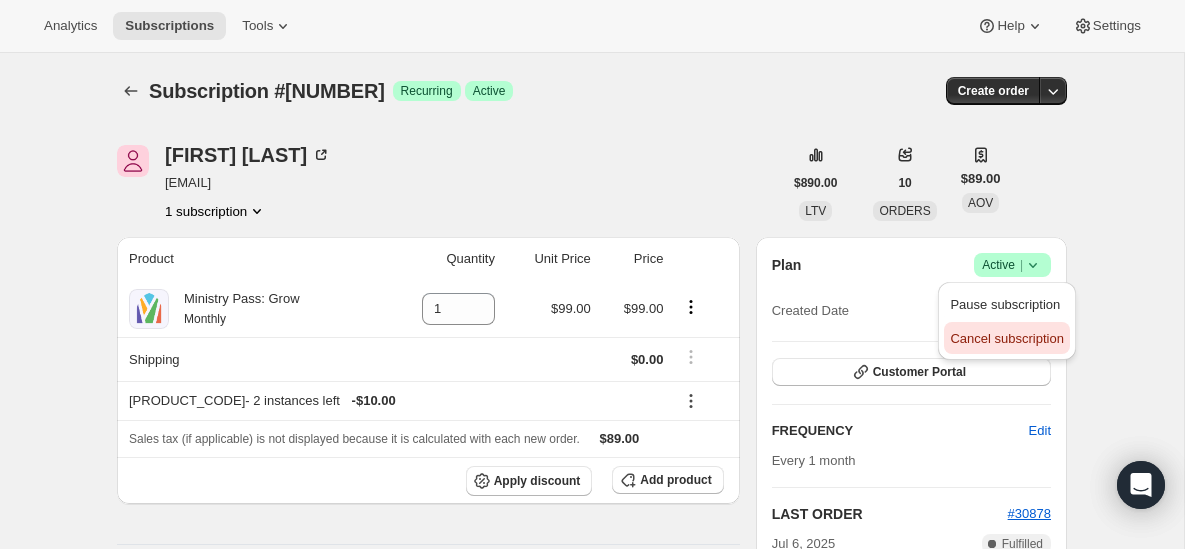 drag, startPoint x: 1013, startPoint y: 319, endPoint x: 1007, endPoint y: 342, distance: 23.769728 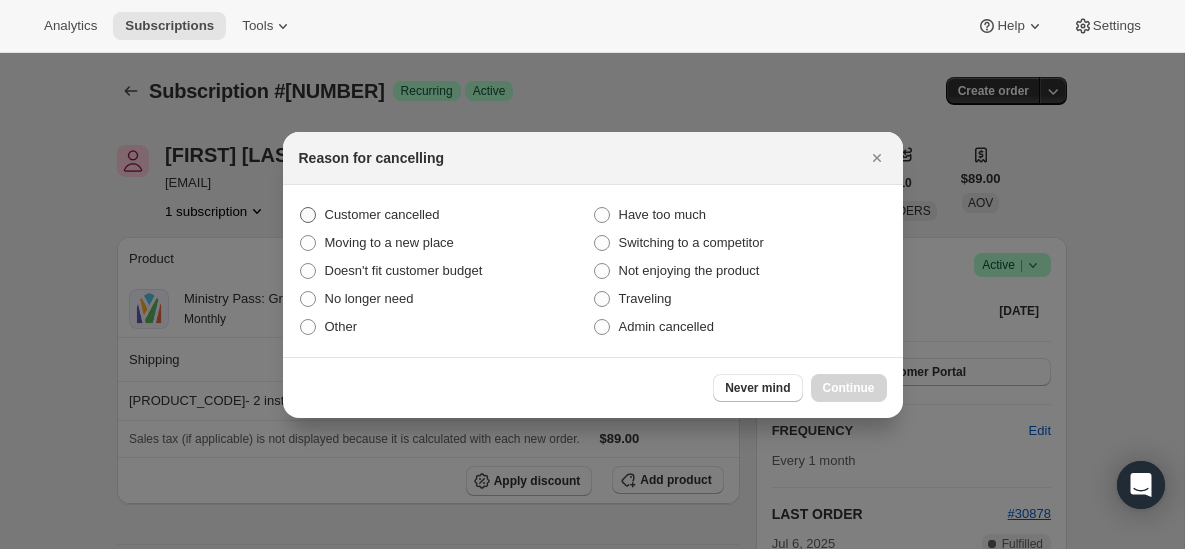 click on "Customer cancelled" at bounding box center [446, 215] 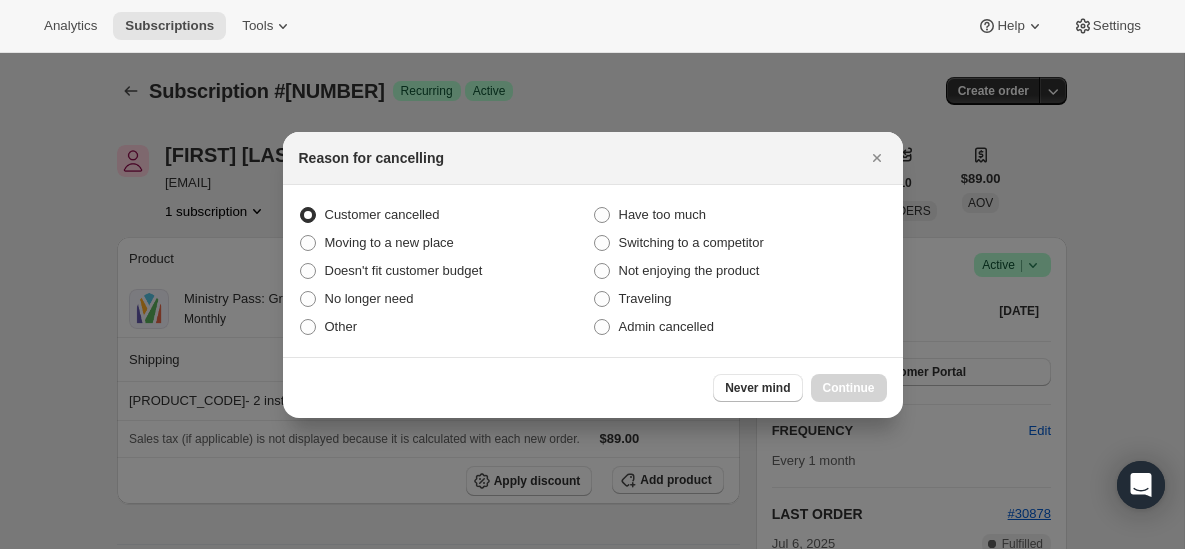 radio on "true" 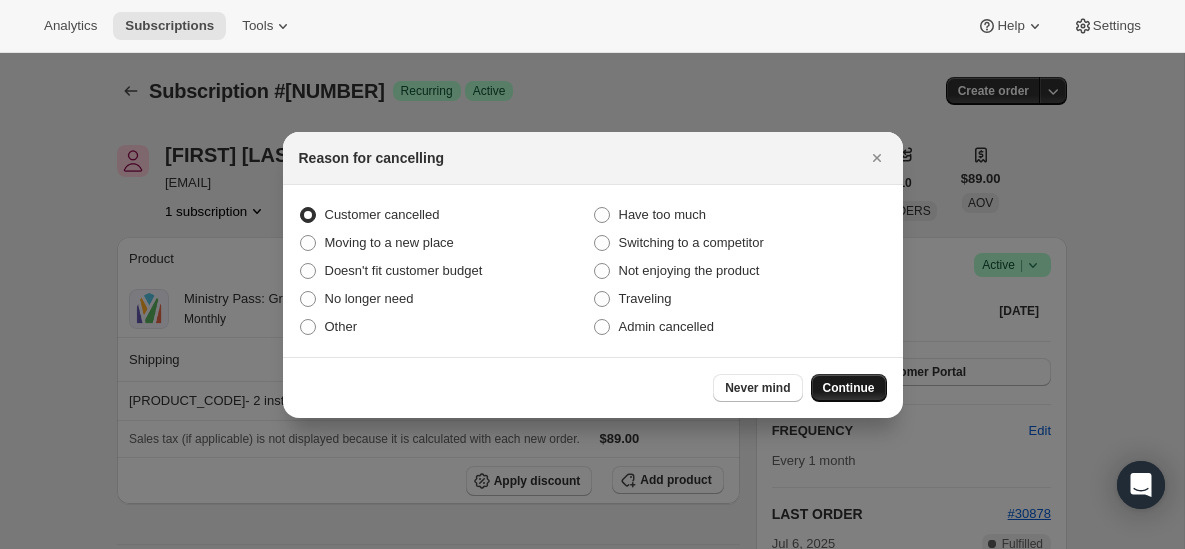 click on "Continue" at bounding box center [849, 388] 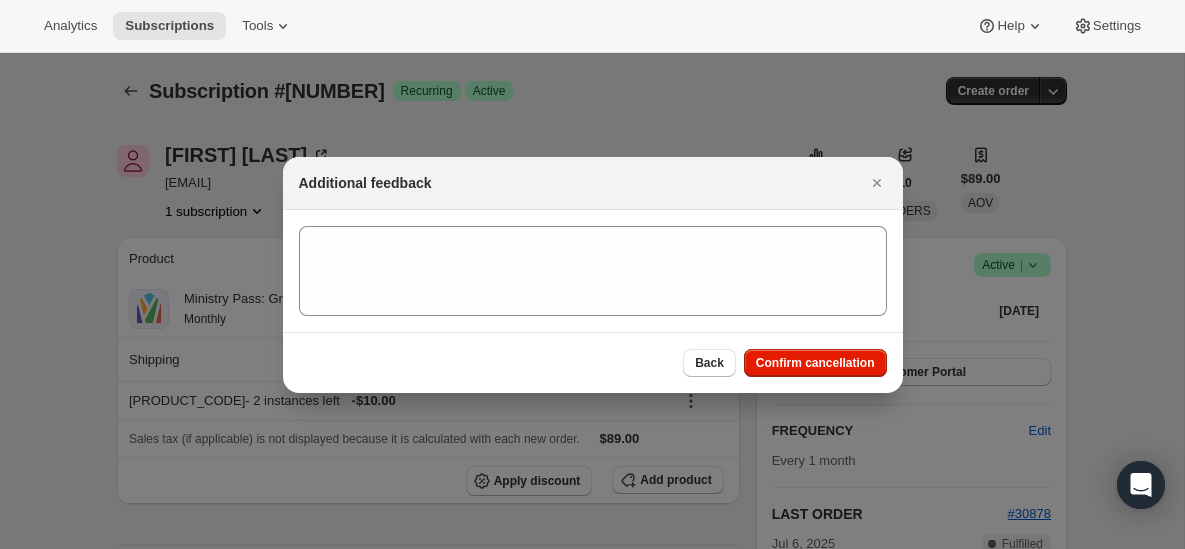 click at bounding box center [593, 271] 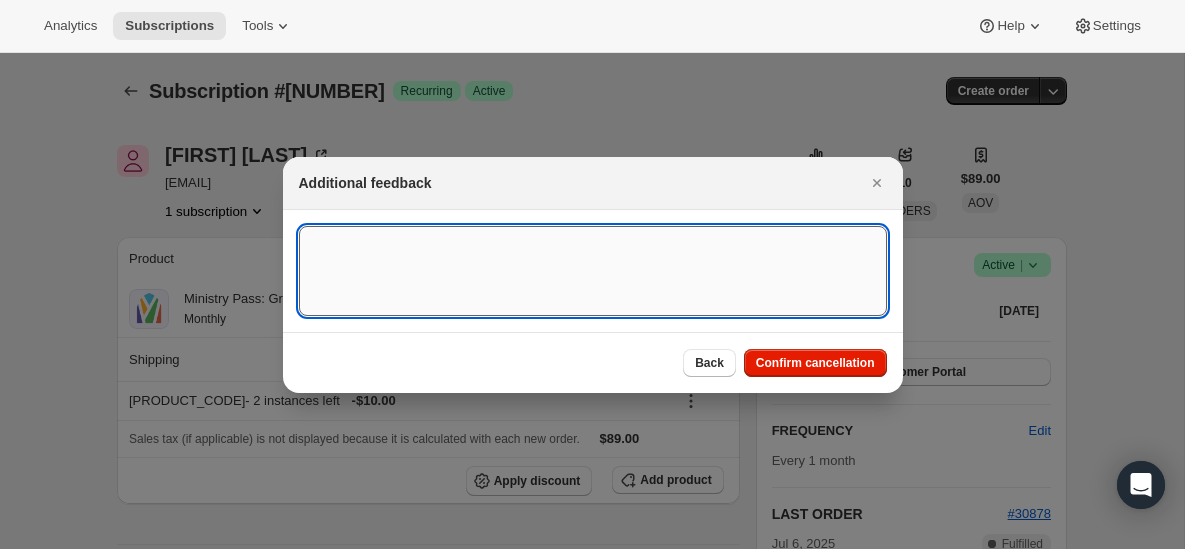 click at bounding box center (593, 271) 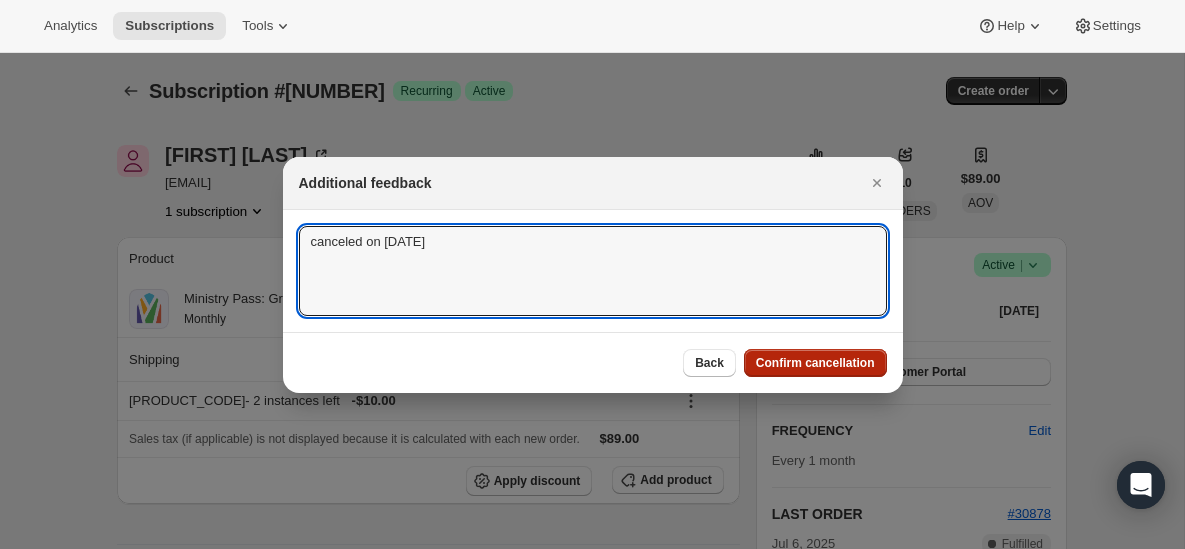 type on "canceled on [DATE]" 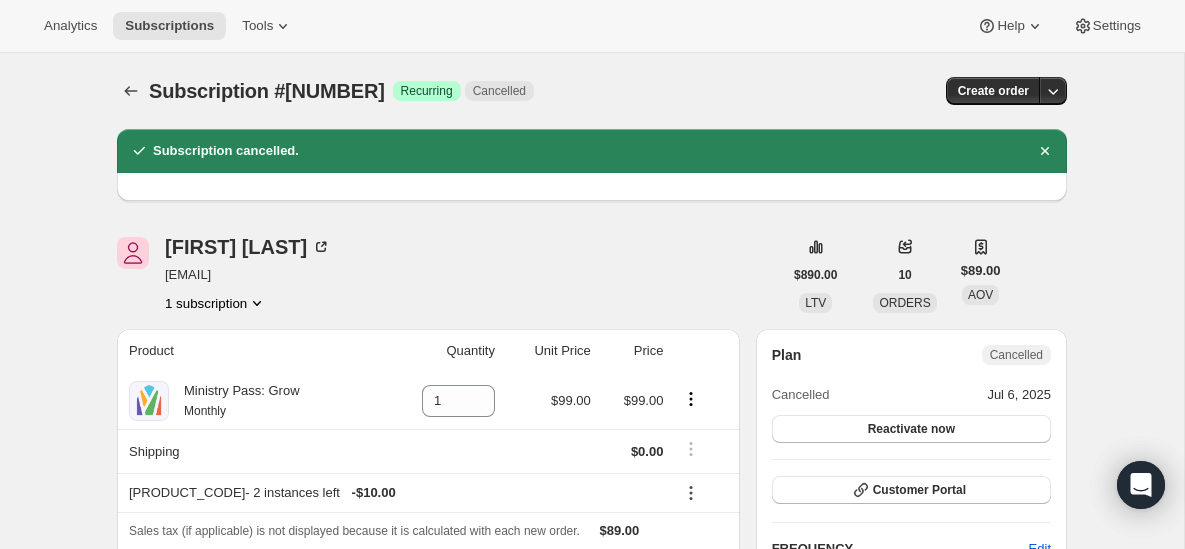 click on "Subscription #[NUMBER]. This page is ready Subscription #[NUMBER] Success Recurring Cancelled Create order" at bounding box center (592, 91) 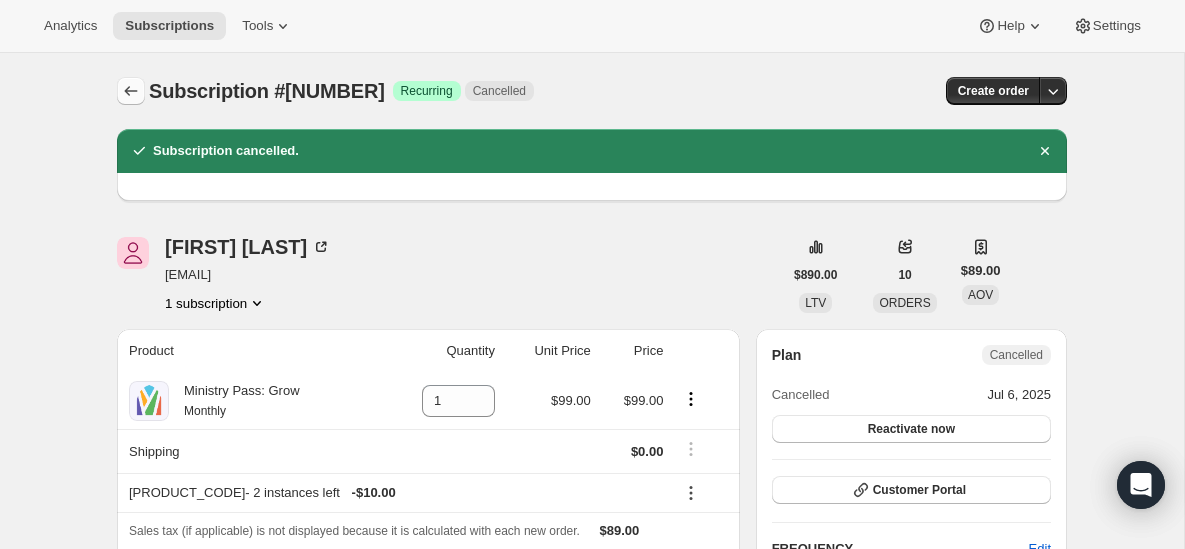 click 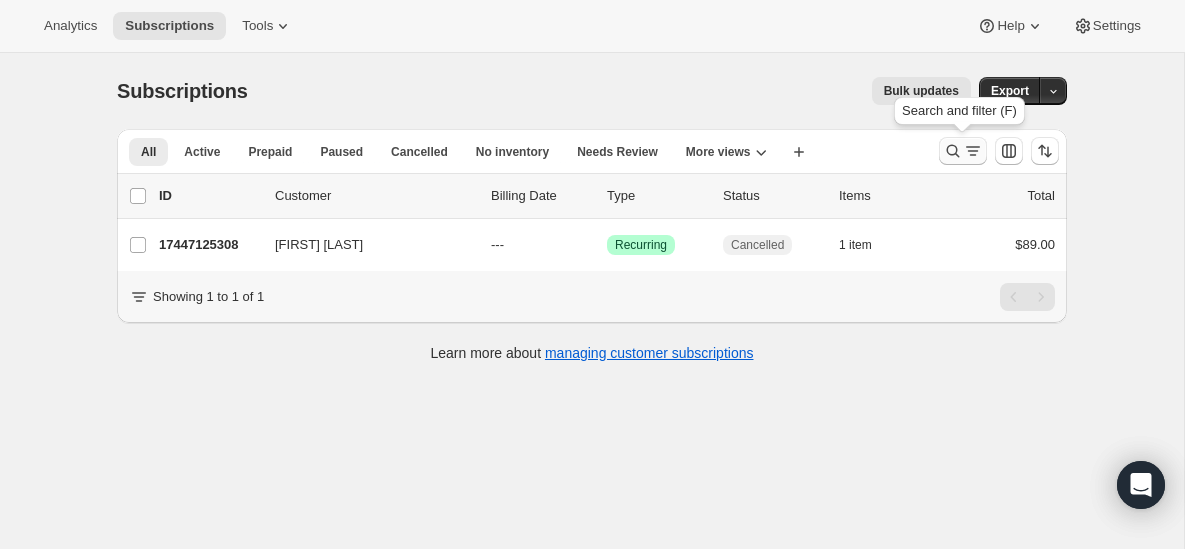 click at bounding box center [963, 151] 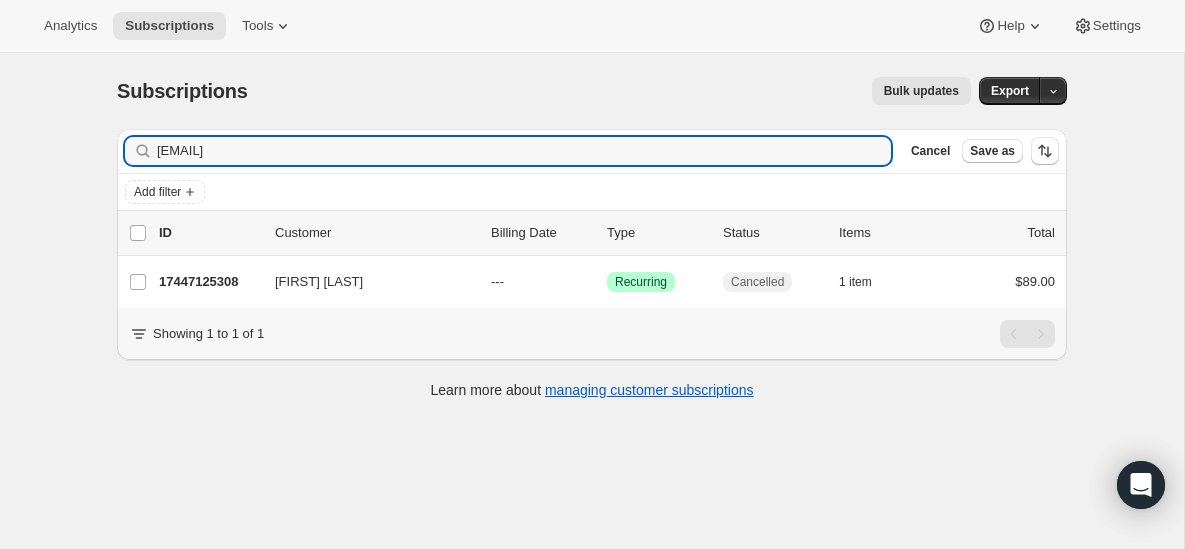 type on "[EMAIL]" 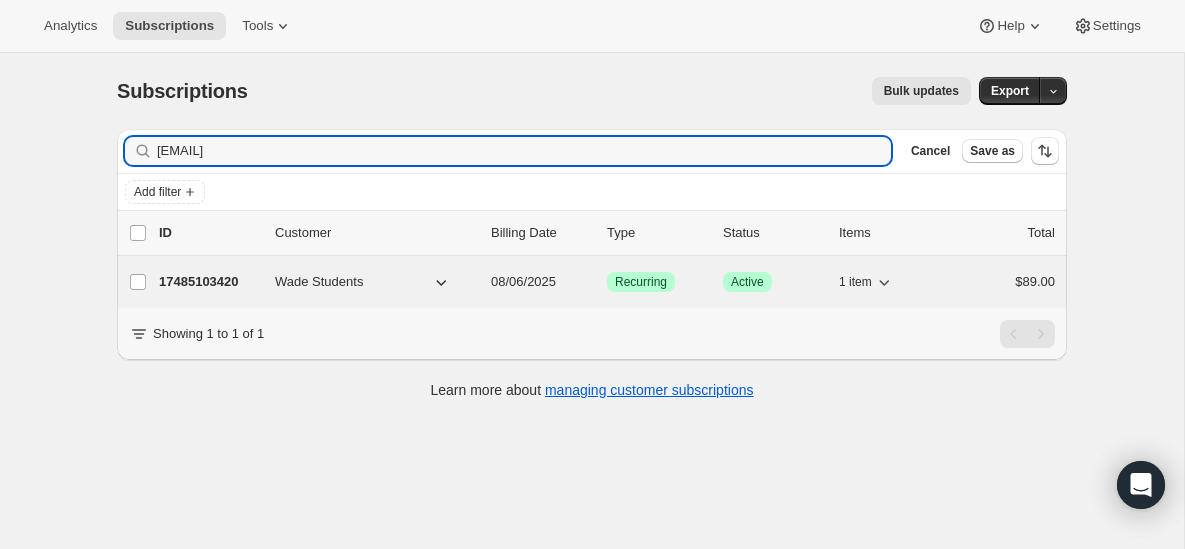 click on "17485103420" at bounding box center [209, 282] 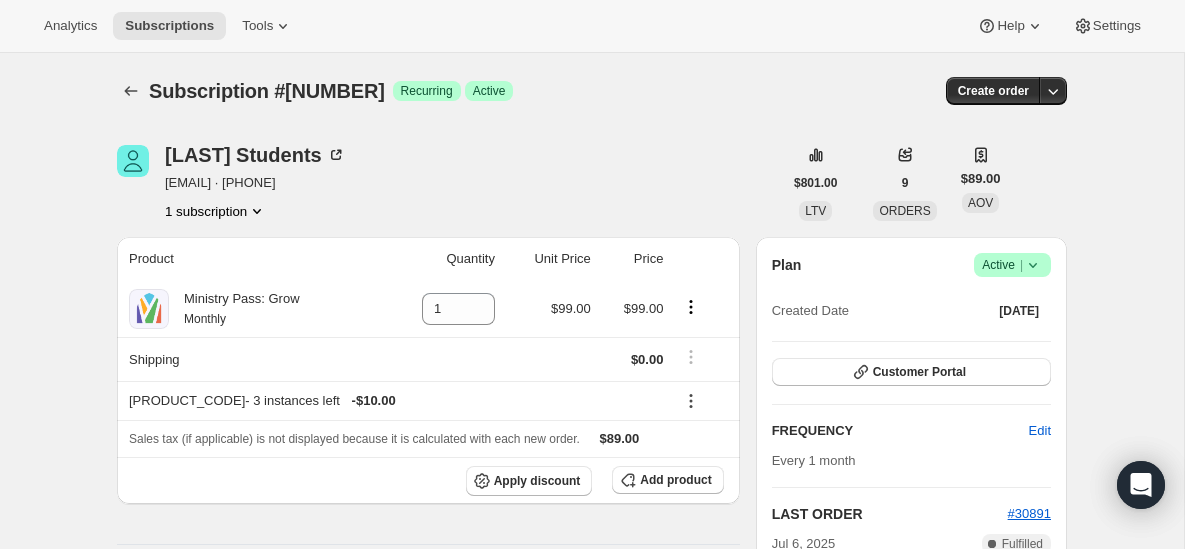 click 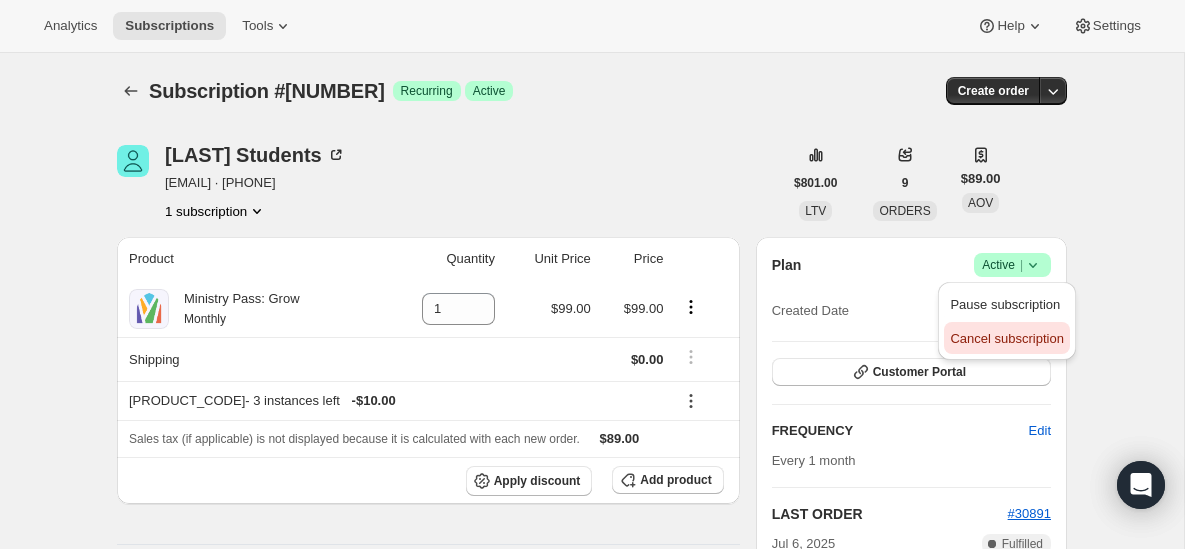 click on "Cancel subscription" at bounding box center (1006, 338) 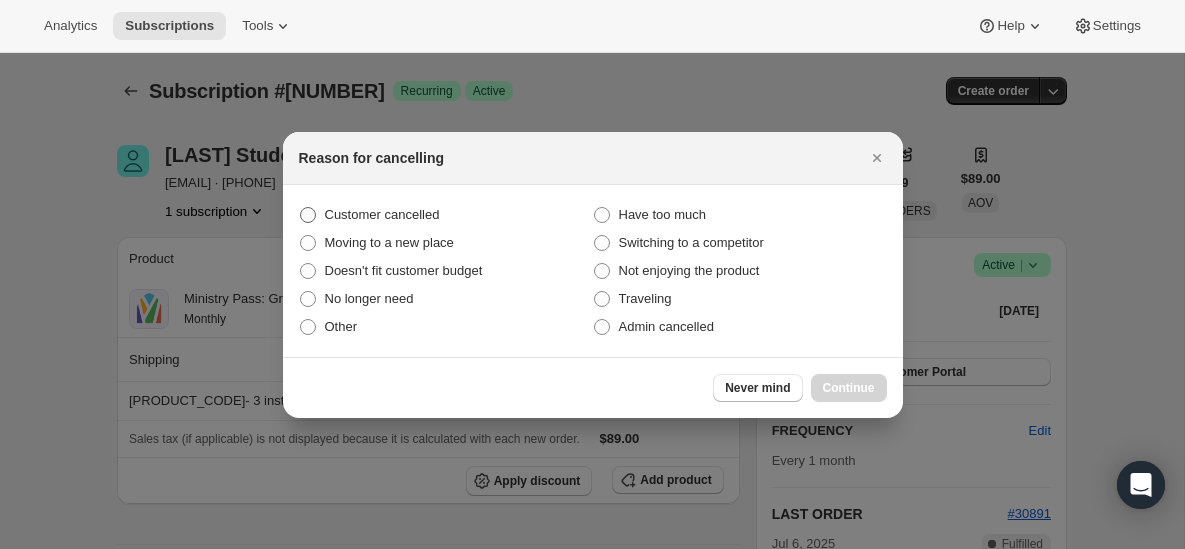 click on "Customer cancelled" at bounding box center [382, 214] 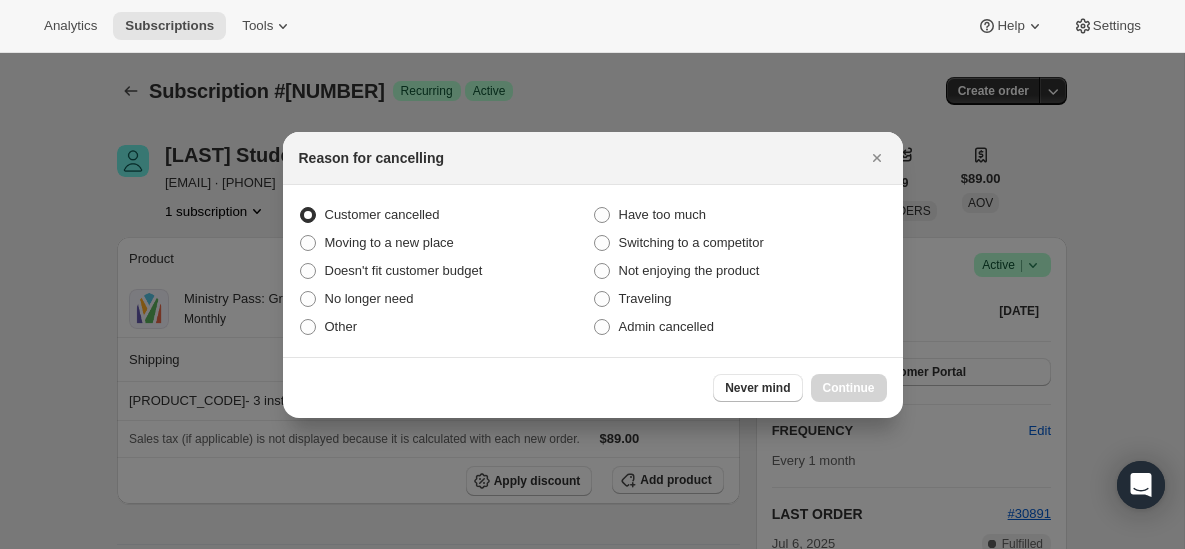 radio on "true" 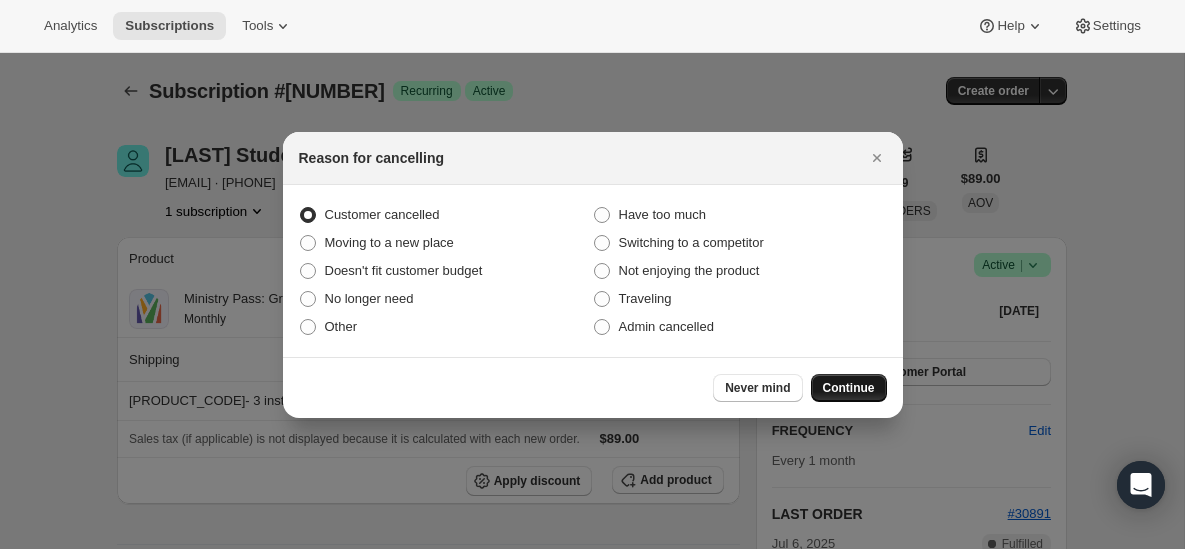 click on "Continue" at bounding box center (849, 388) 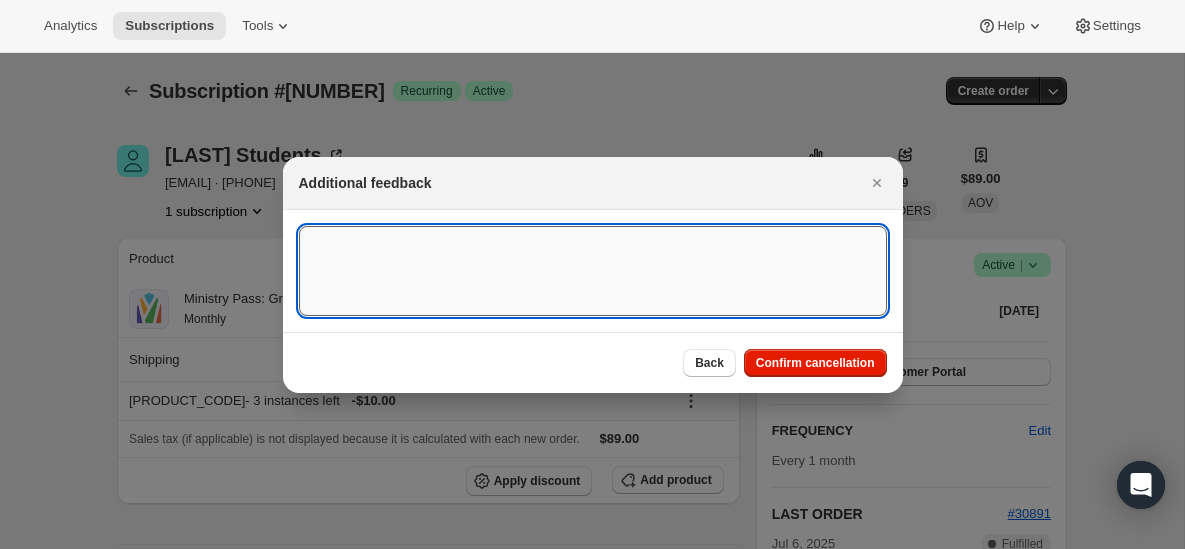 click at bounding box center [593, 271] 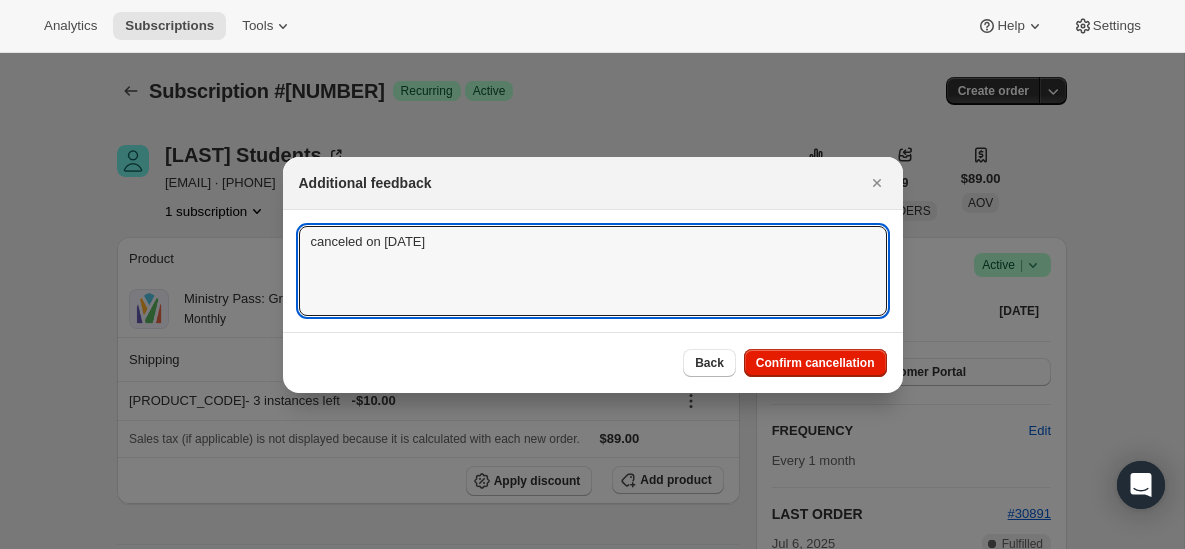 type on "canceled on [DATE]" 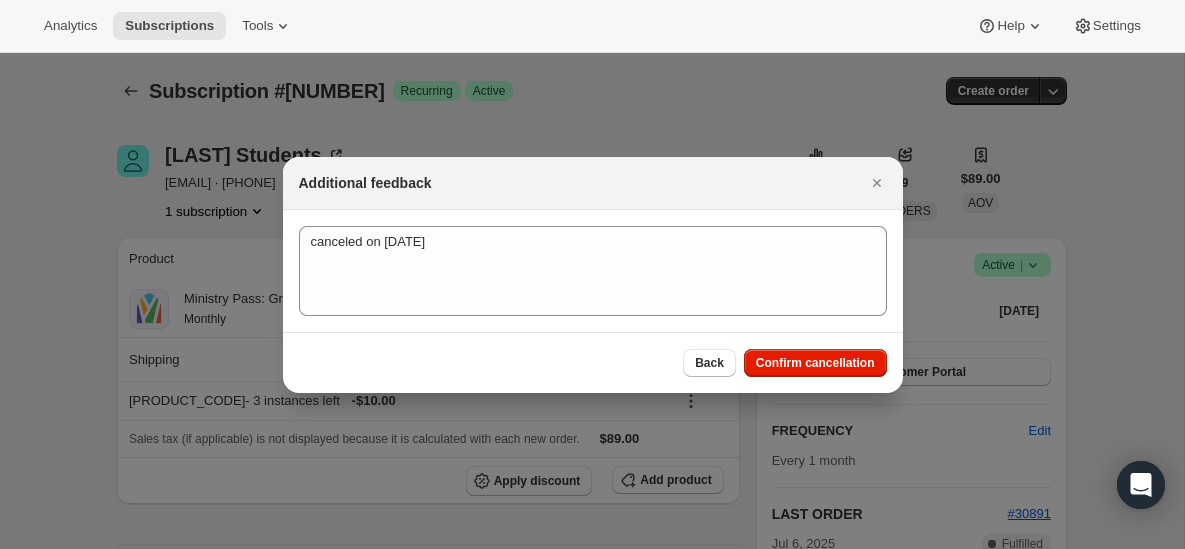 click on "Back Confirm cancellation" at bounding box center [593, 362] 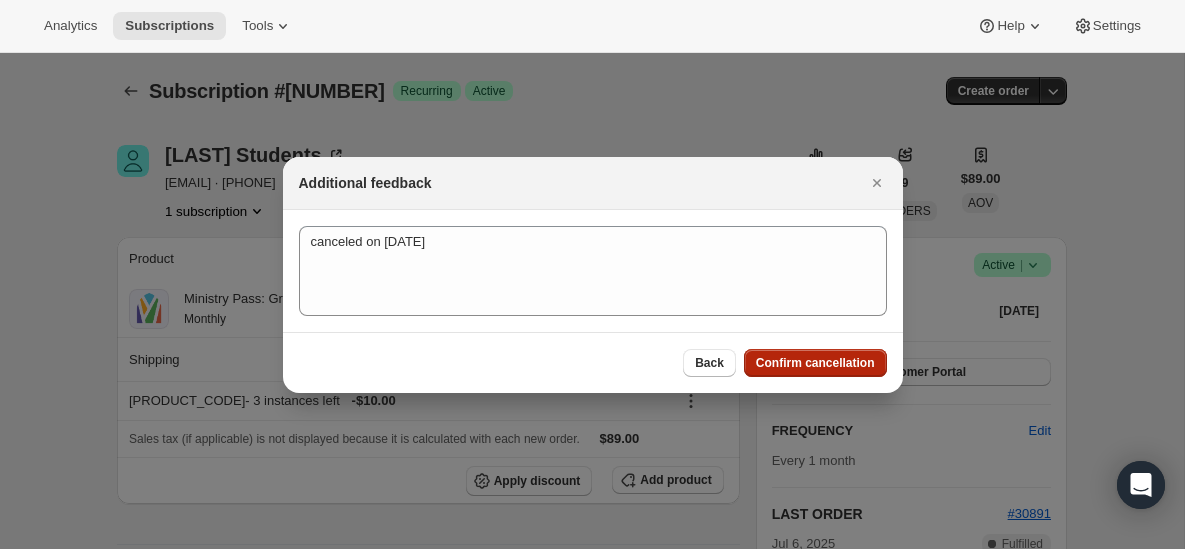 click on "Confirm cancellation" at bounding box center (815, 363) 